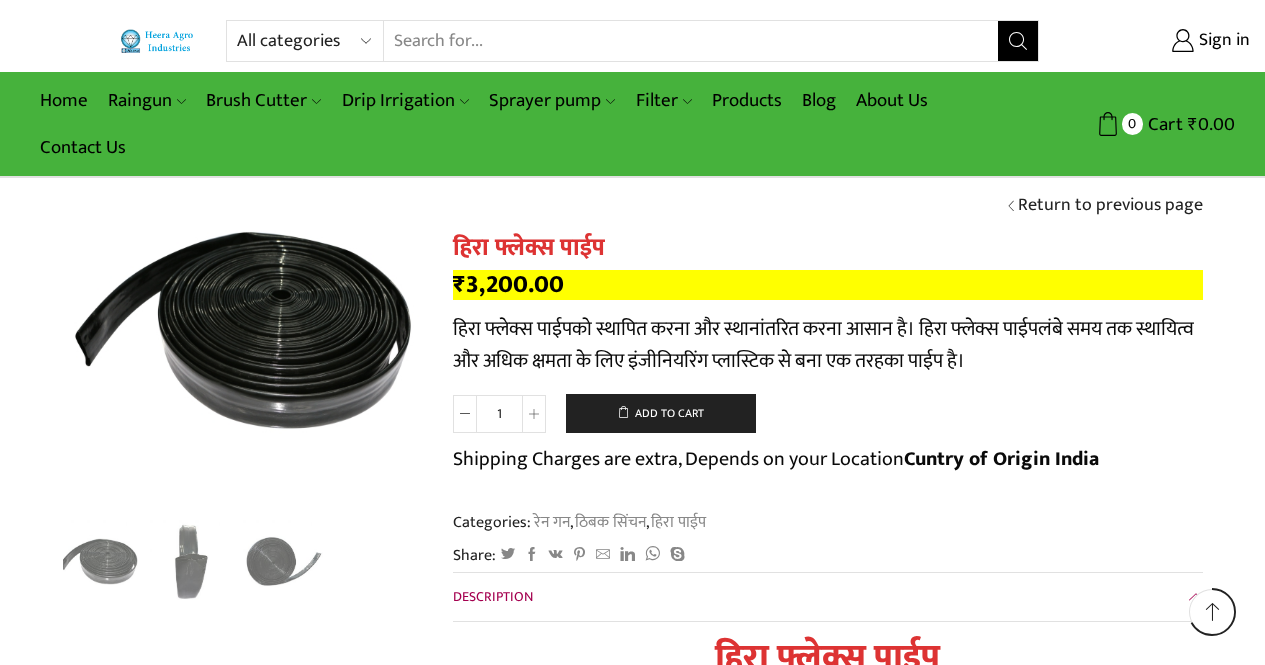 scroll, scrollTop: 3029, scrollLeft: 0, axis: vertical 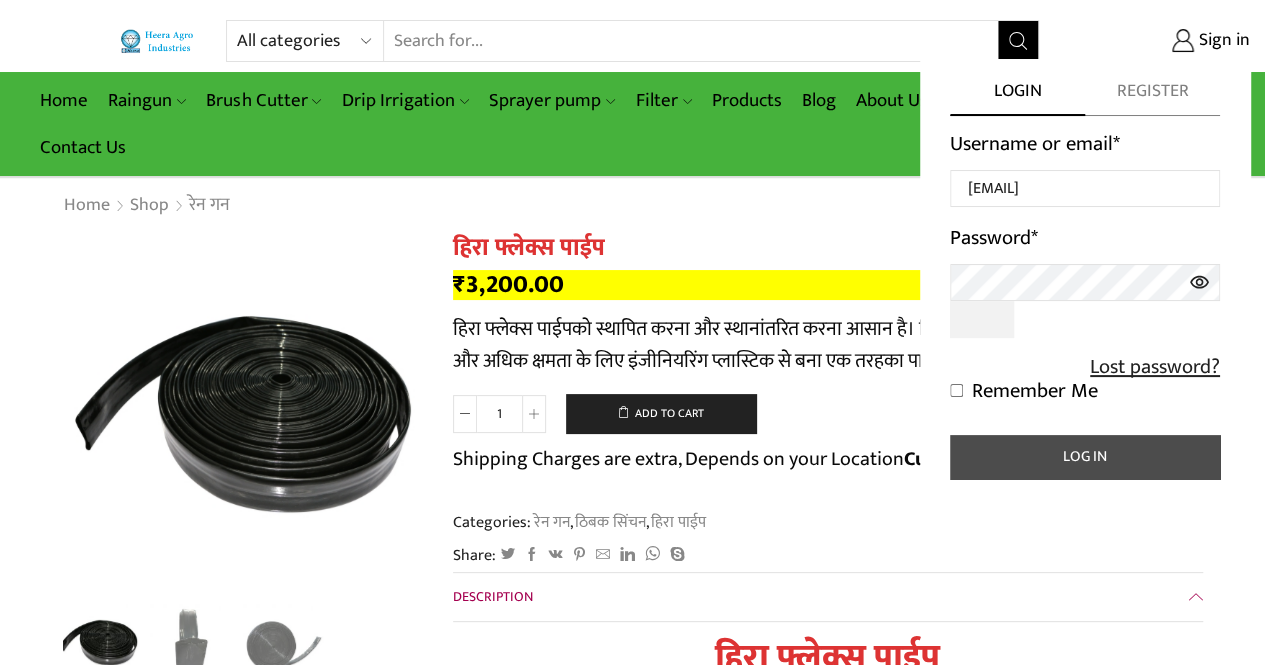 click on "Log in" at bounding box center (1085, 457) 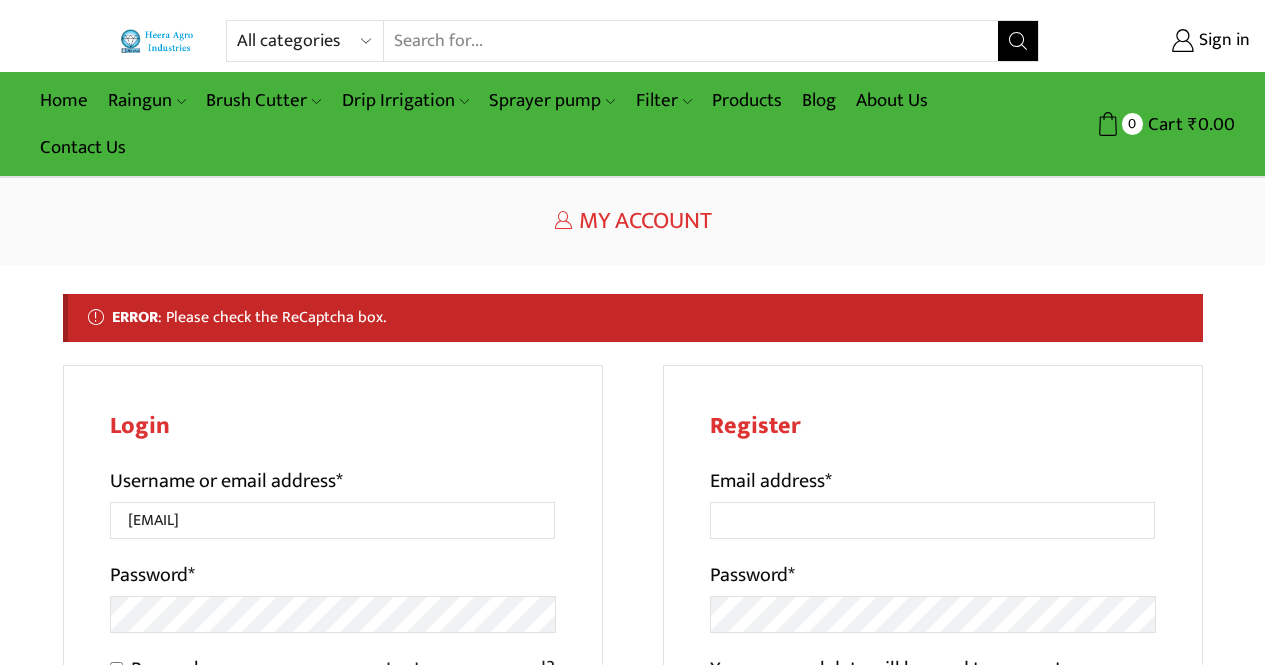 scroll, scrollTop: 0, scrollLeft: 0, axis: both 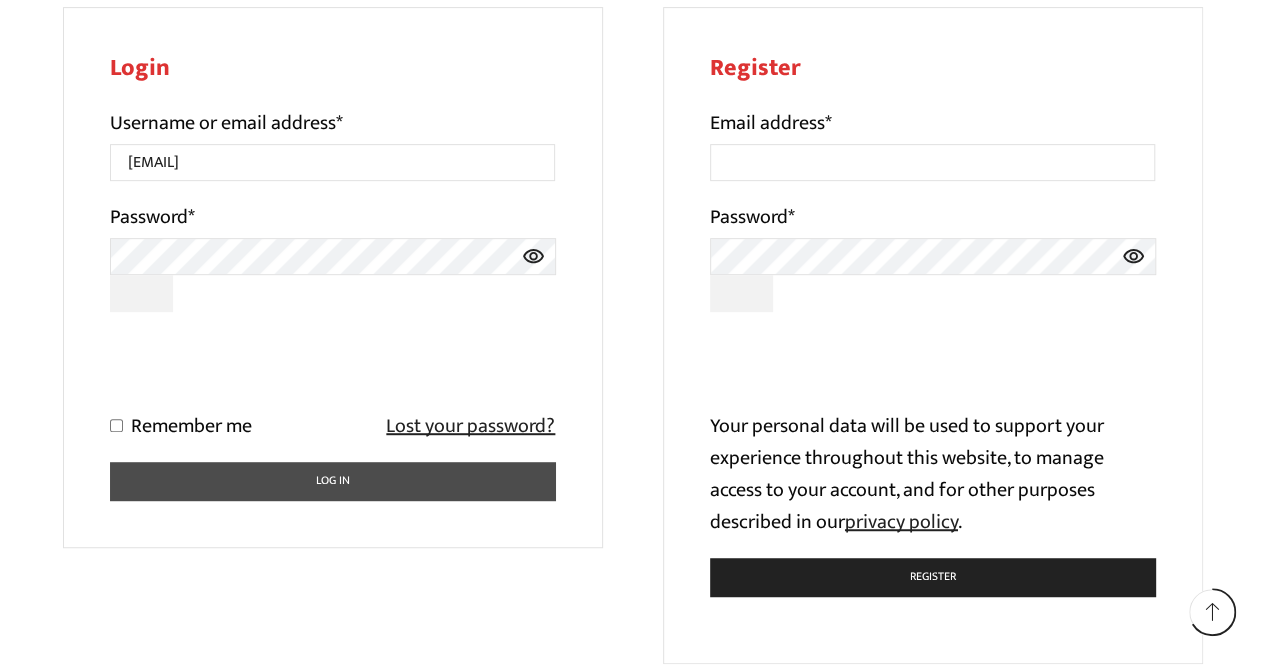 click on "Log in" at bounding box center (333, 481) 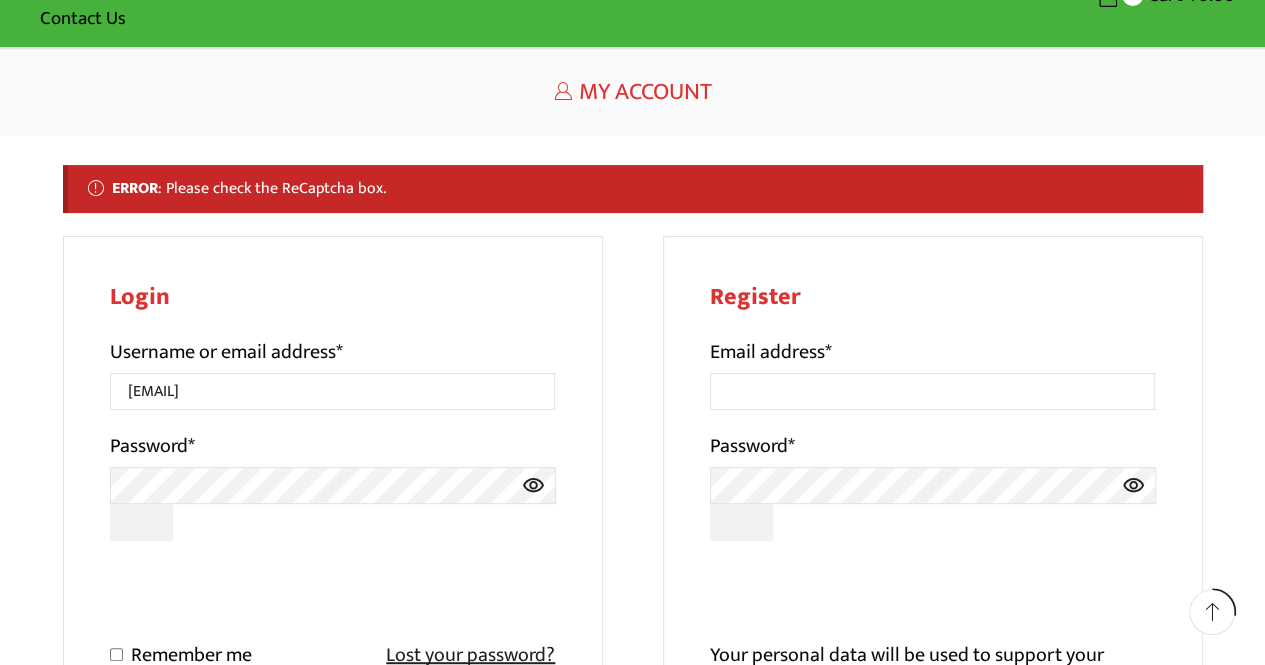 scroll, scrollTop: 116, scrollLeft: 0, axis: vertical 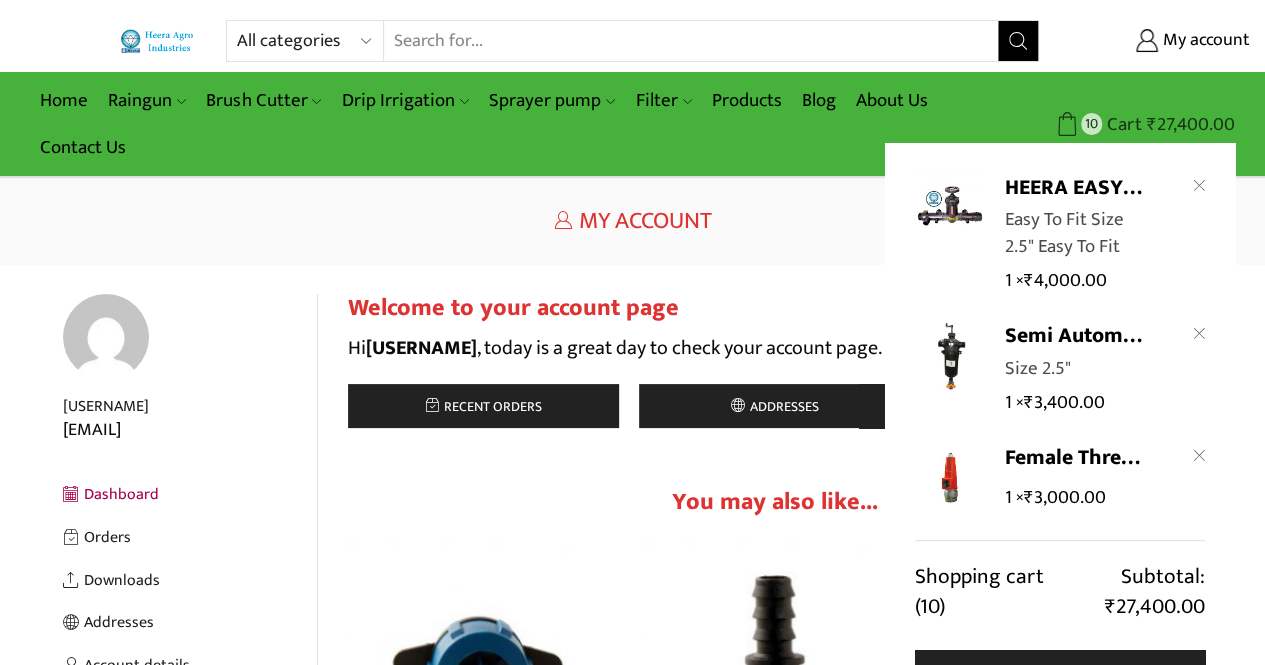 click on "₹ 27,400.00" at bounding box center (1191, 124) 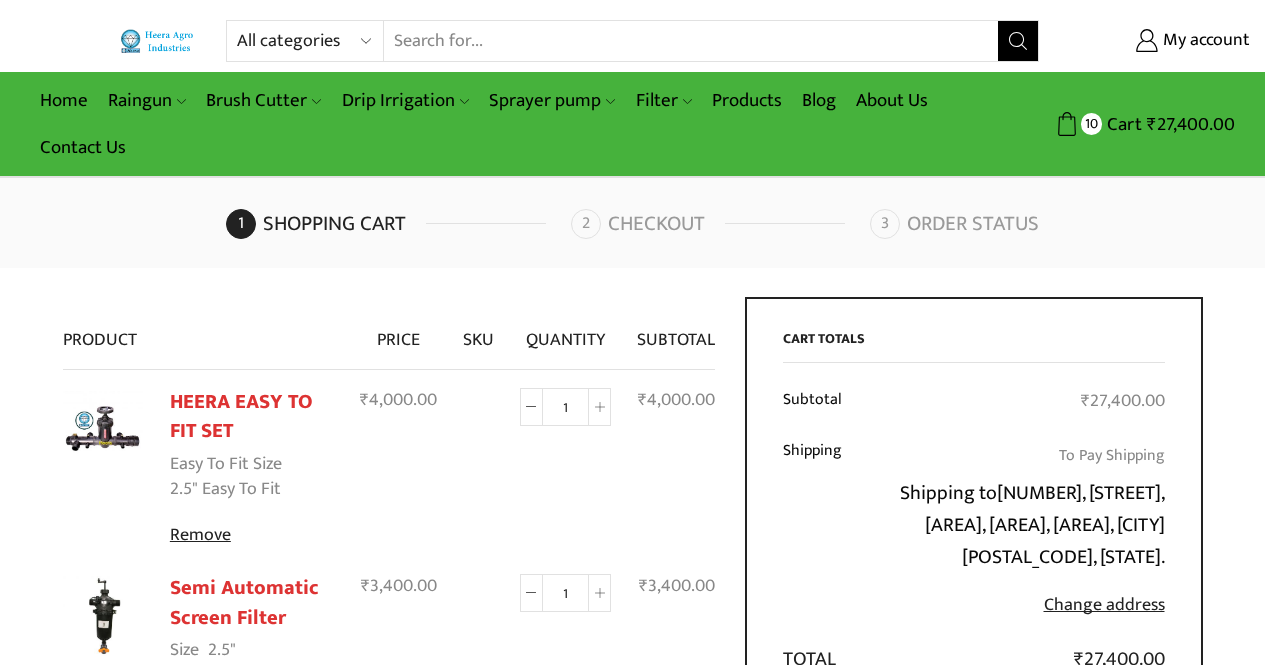 scroll, scrollTop: 0, scrollLeft: 0, axis: both 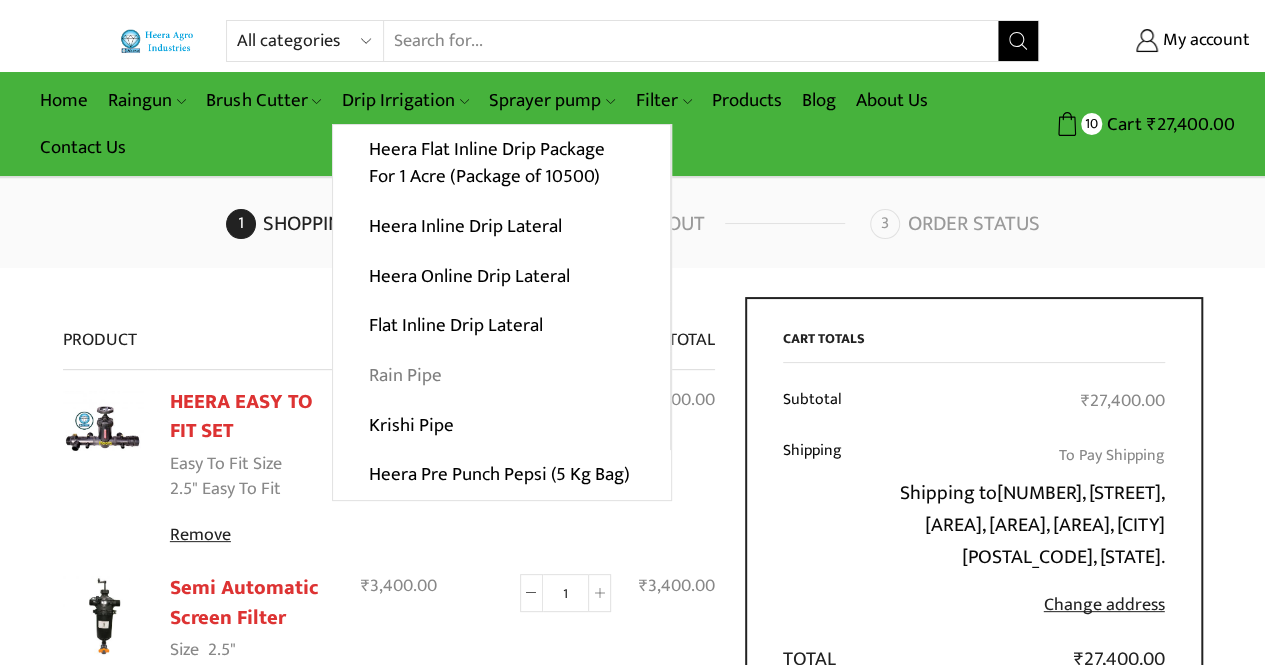 click on "Rain Pipe" at bounding box center [501, 376] 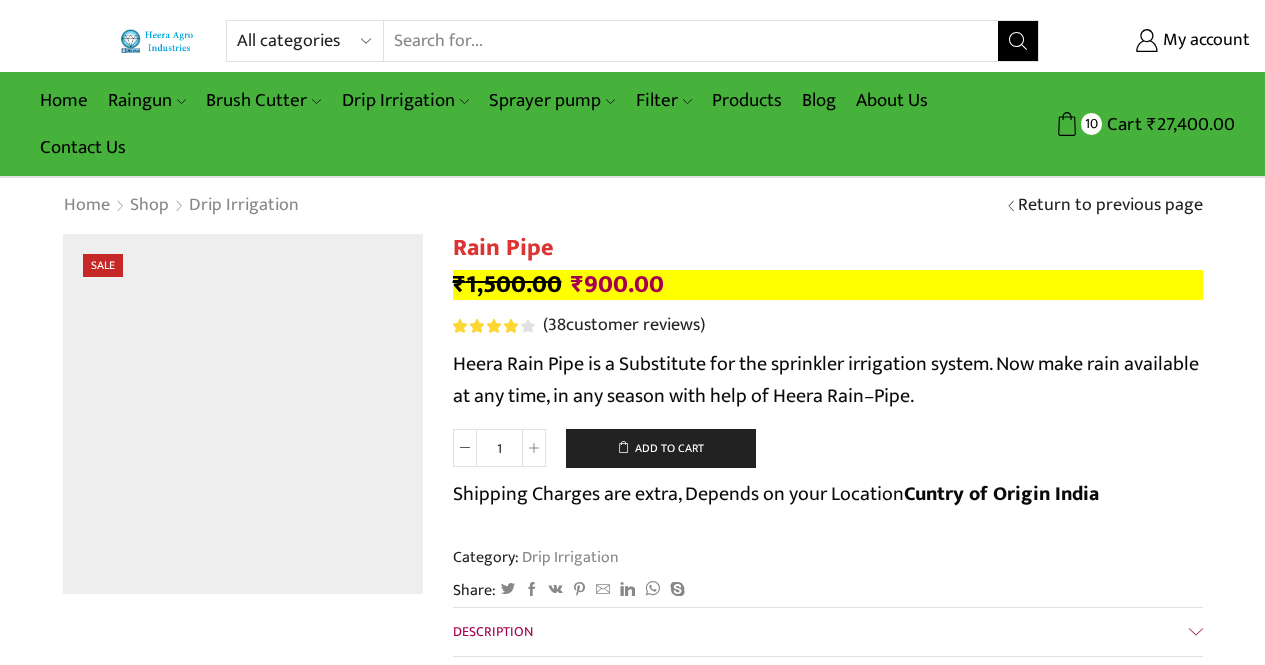 scroll, scrollTop: 0, scrollLeft: 0, axis: both 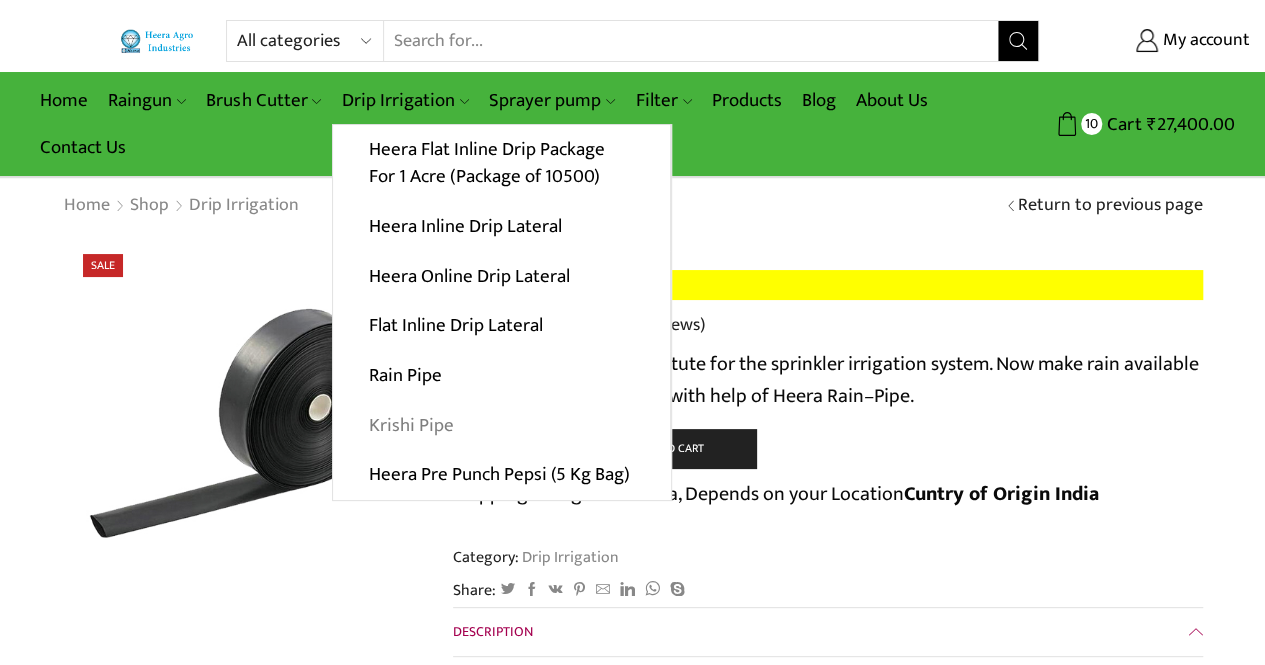 click on "Krishi Pipe" at bounding box center [501, 425] 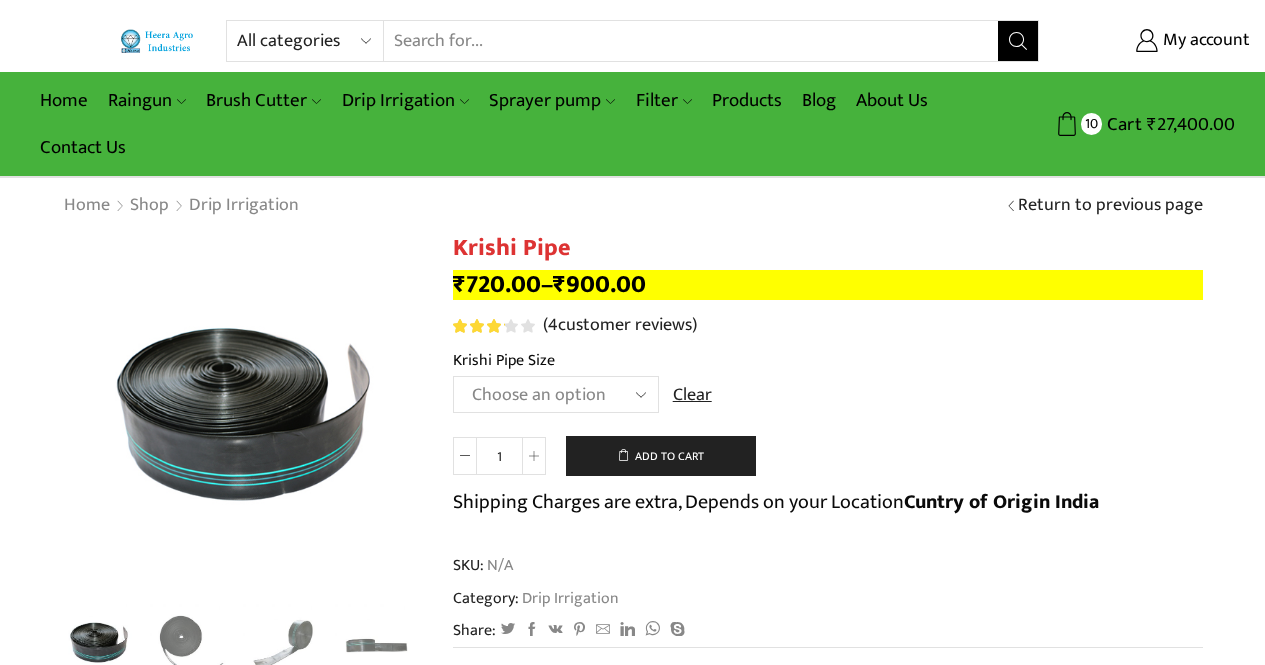 scroll, scrollTop: 0, scrollLeft: 0, axis: both 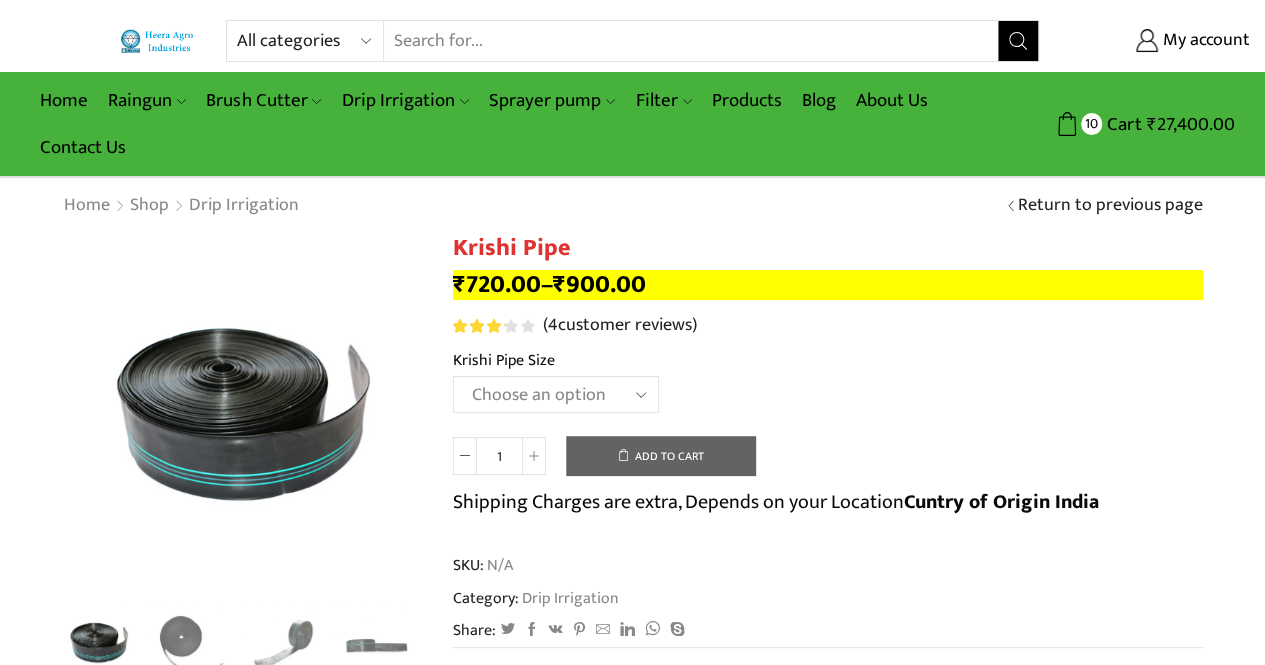 click on "Choose an option 10 Kg - 300'ft 8 Kg - 200'ft" 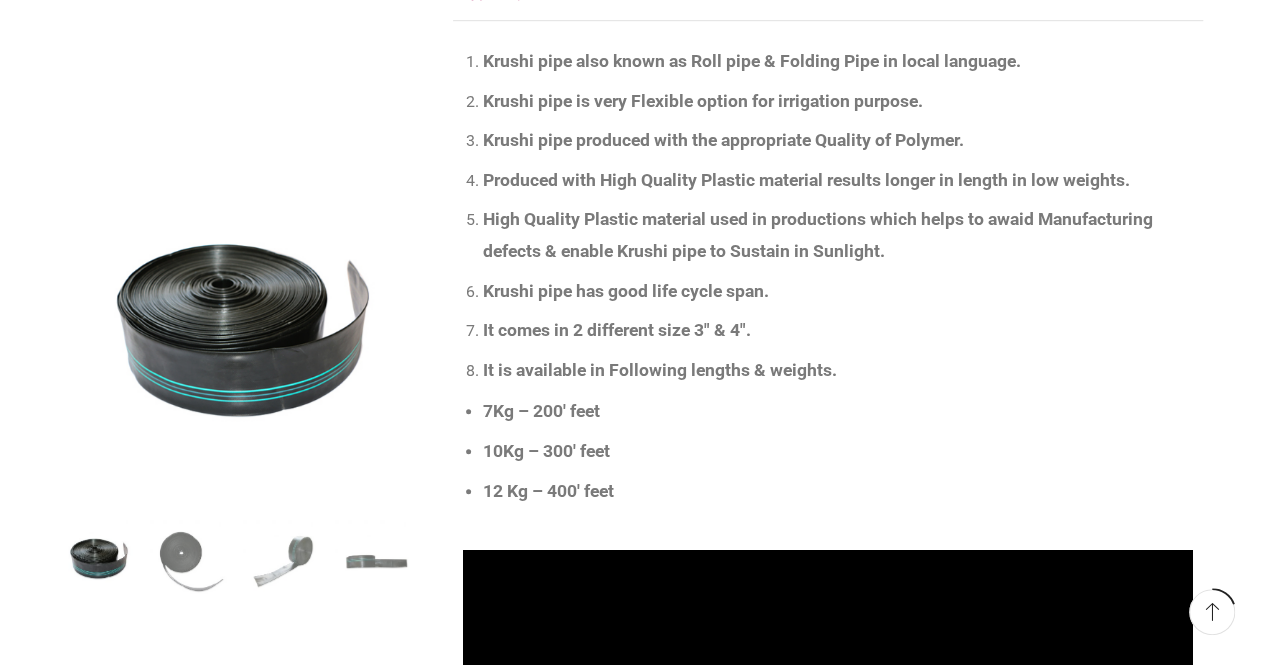 scroll, scrollTop: 684, scrollLeft: 0, axis: vertical 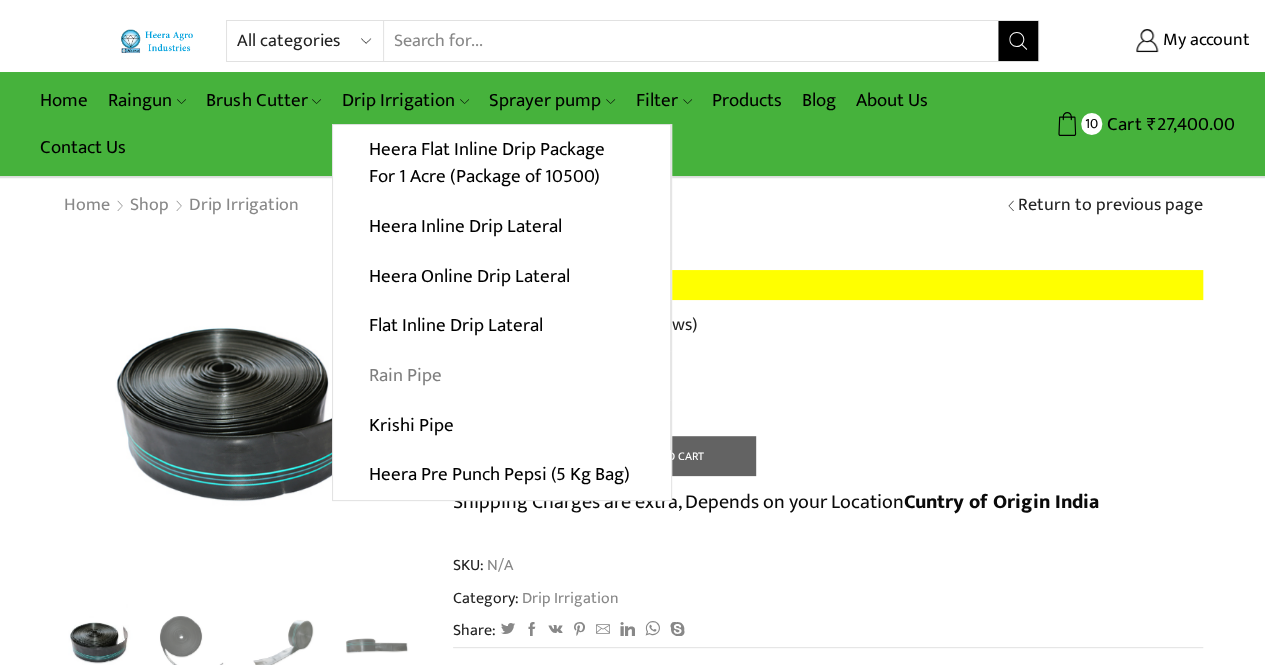 click on "Rain Pipe" at bounding box center [501, 376] 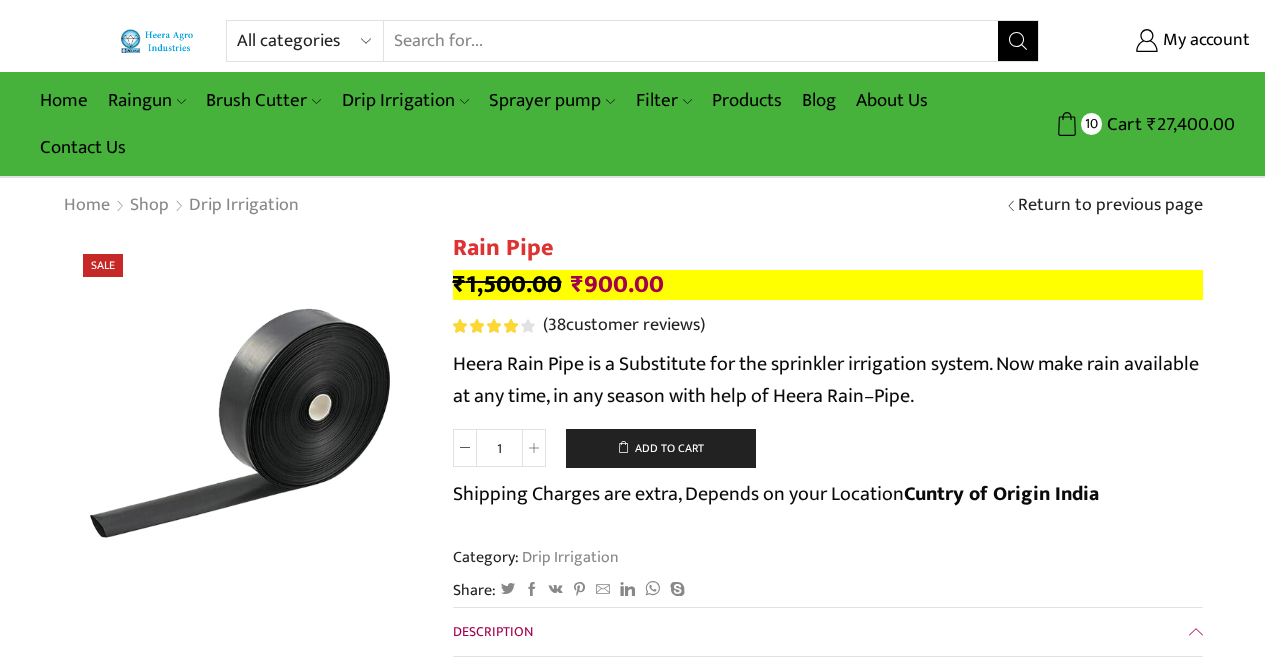 scroll, scrollTop: 0, scrollLeft: 0, axis: both 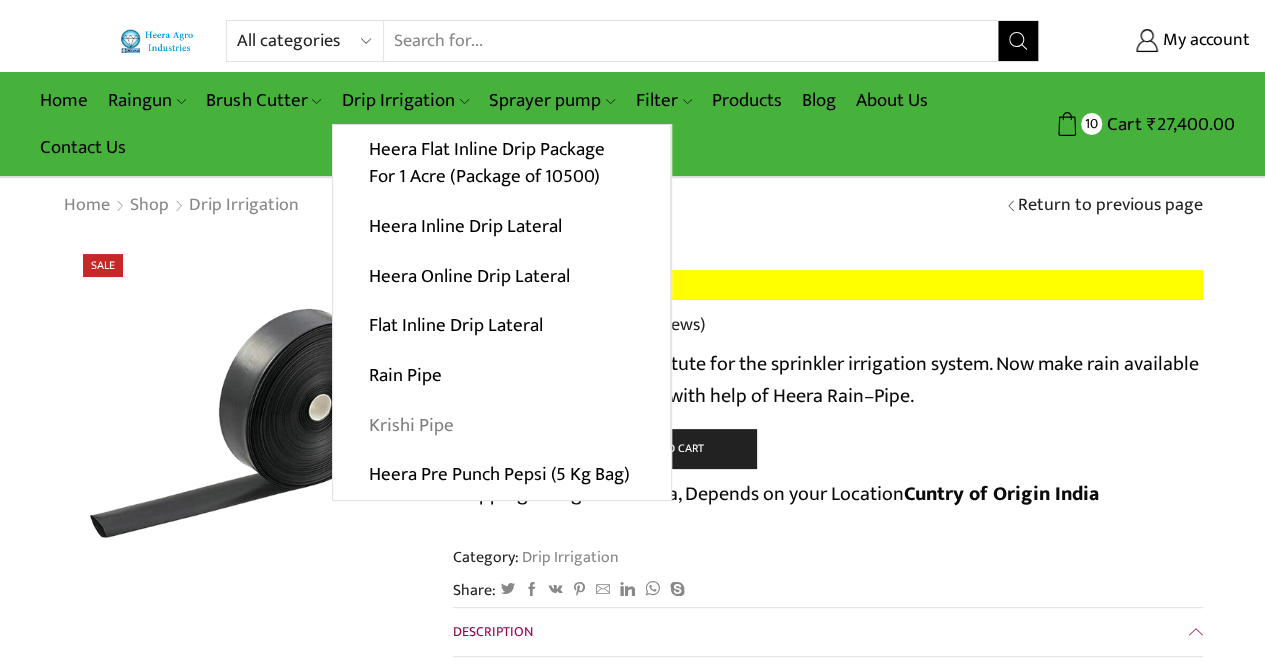 click on "Krishi Pipe" at bounding box center [501, 425] 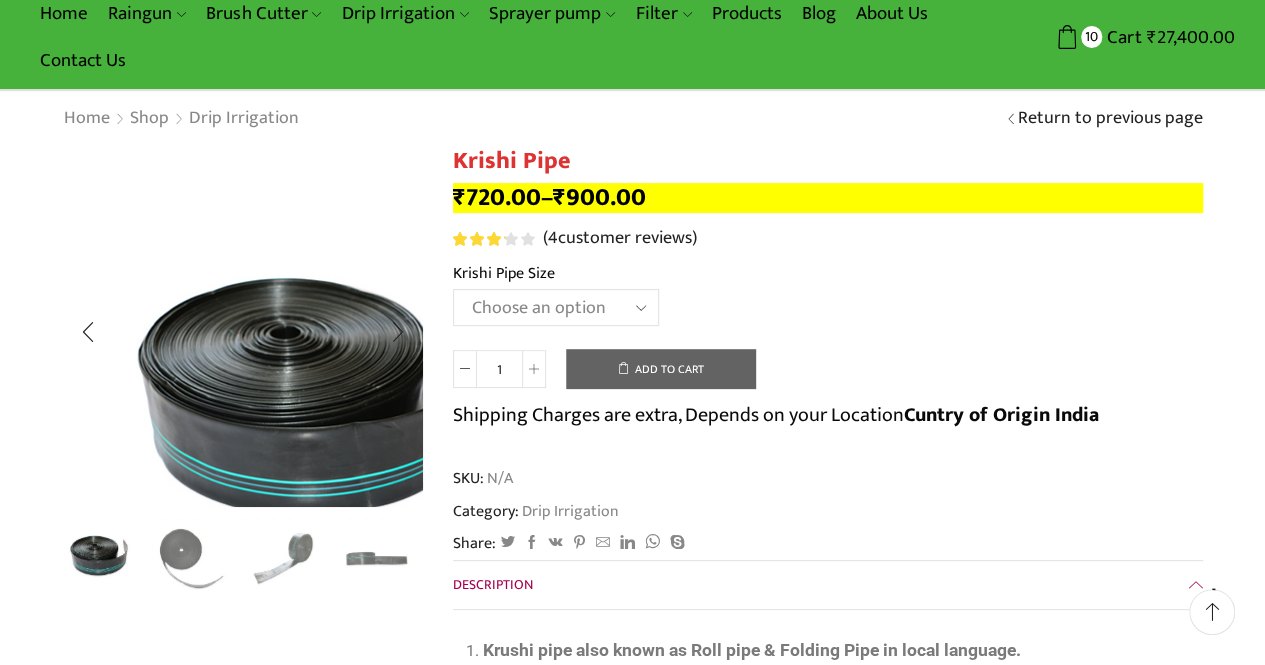 scroll, scrollTop: 80, scrollLeft: 0, axis: vertical 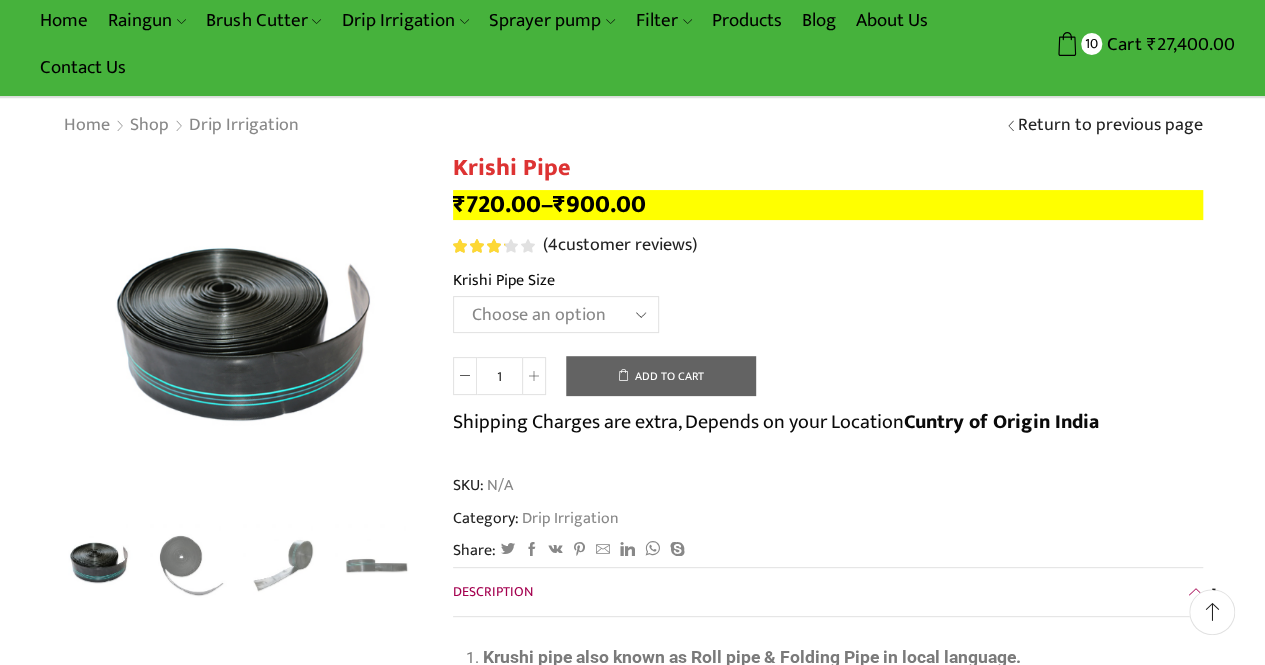 click on "Choose an option 10 Kg - 300'ft 8 Kg - 200'ft" 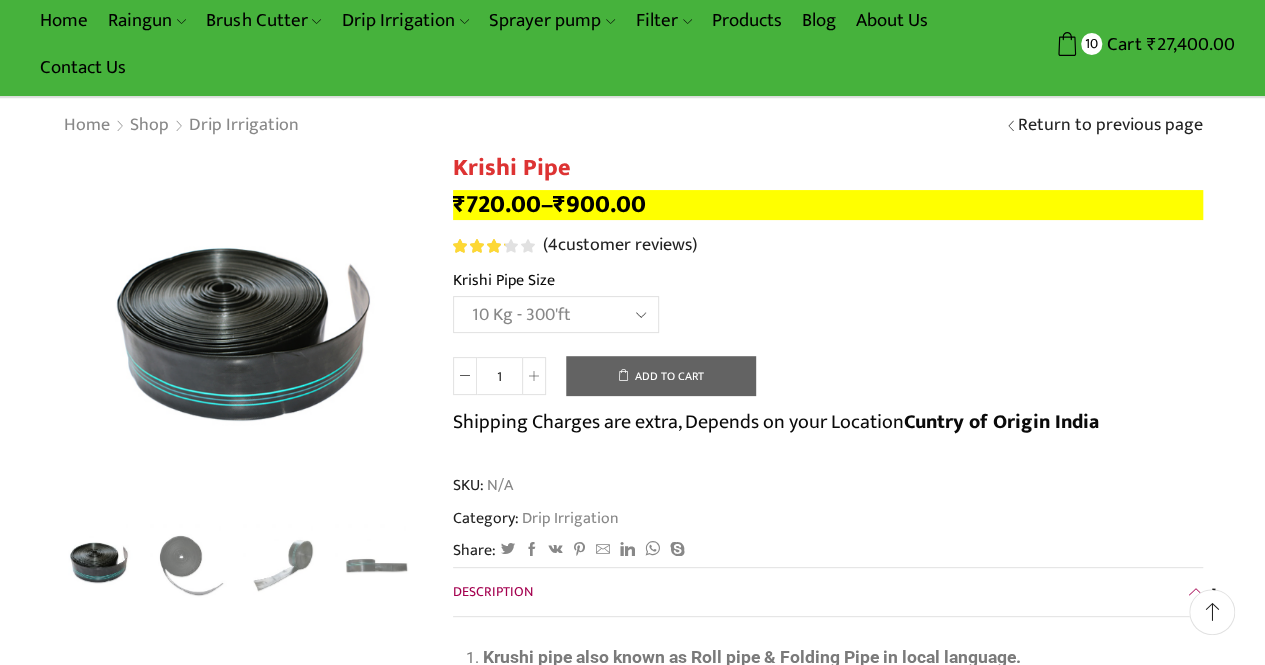 click on "Choose an option 10 Kg - 300'ft 8 Kg - 200'ft" 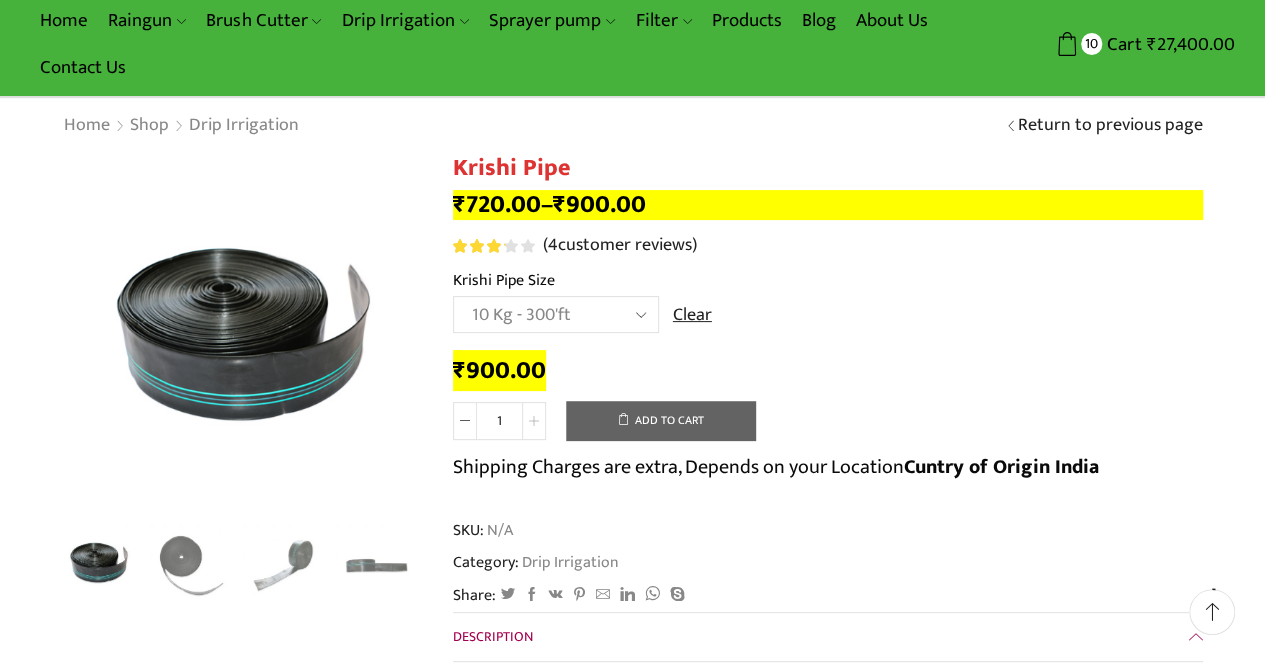 click 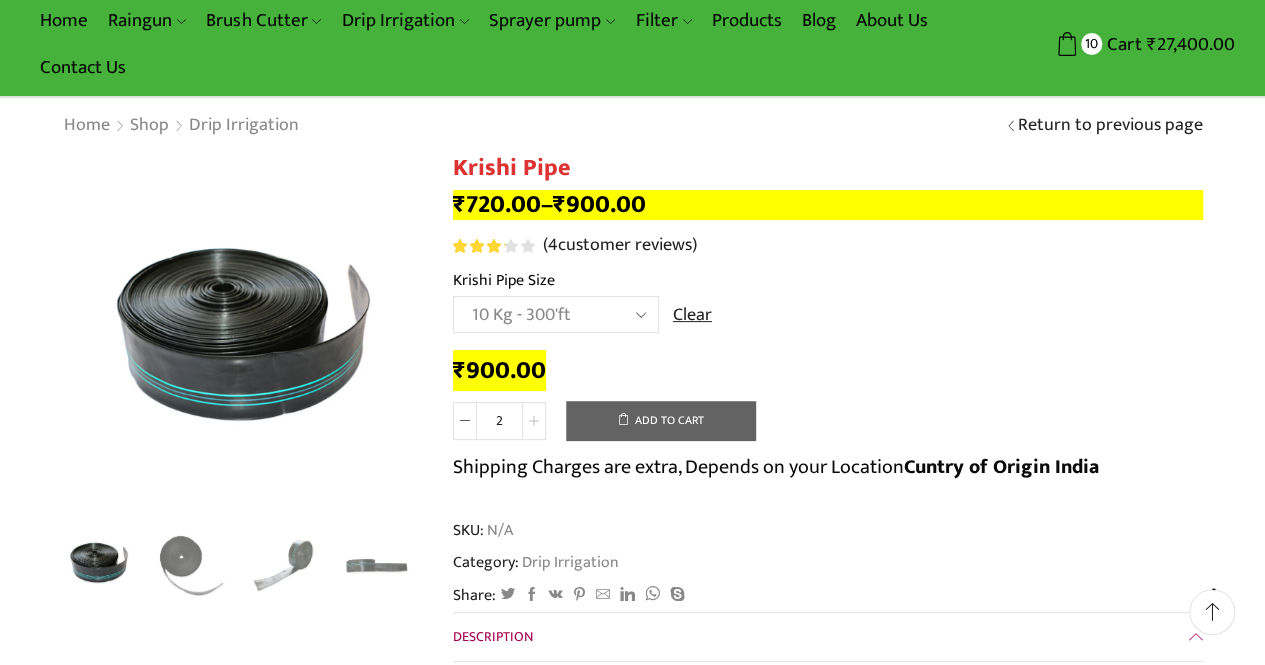 click 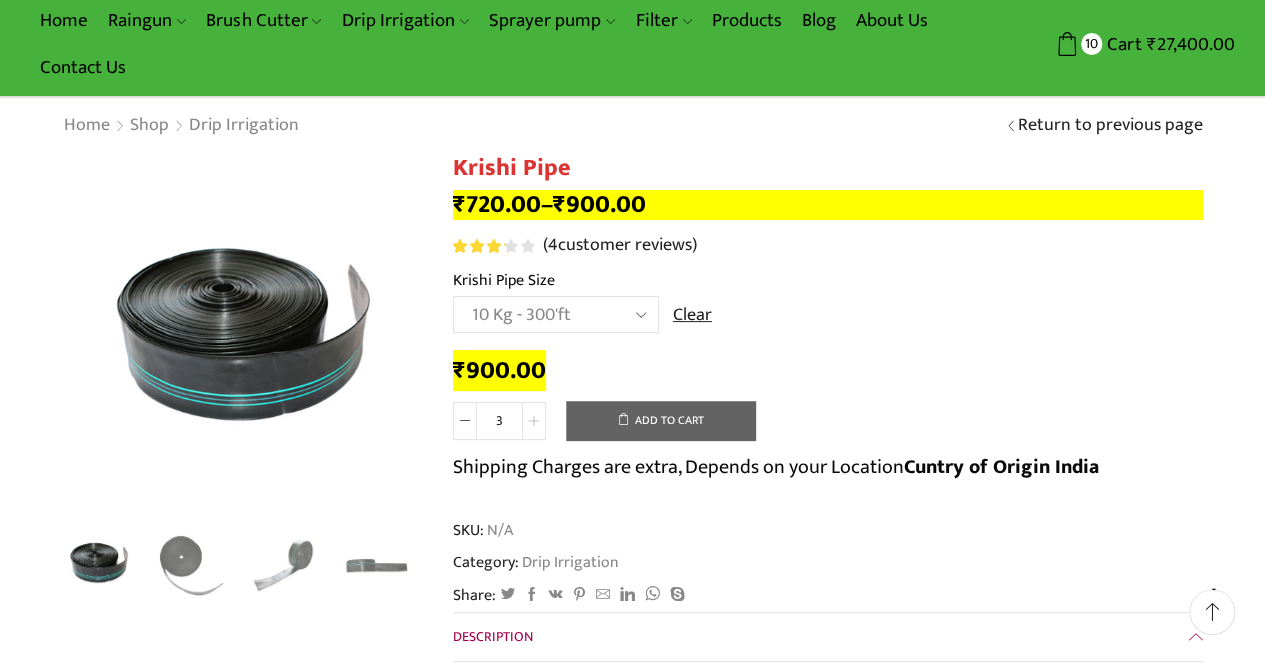 click 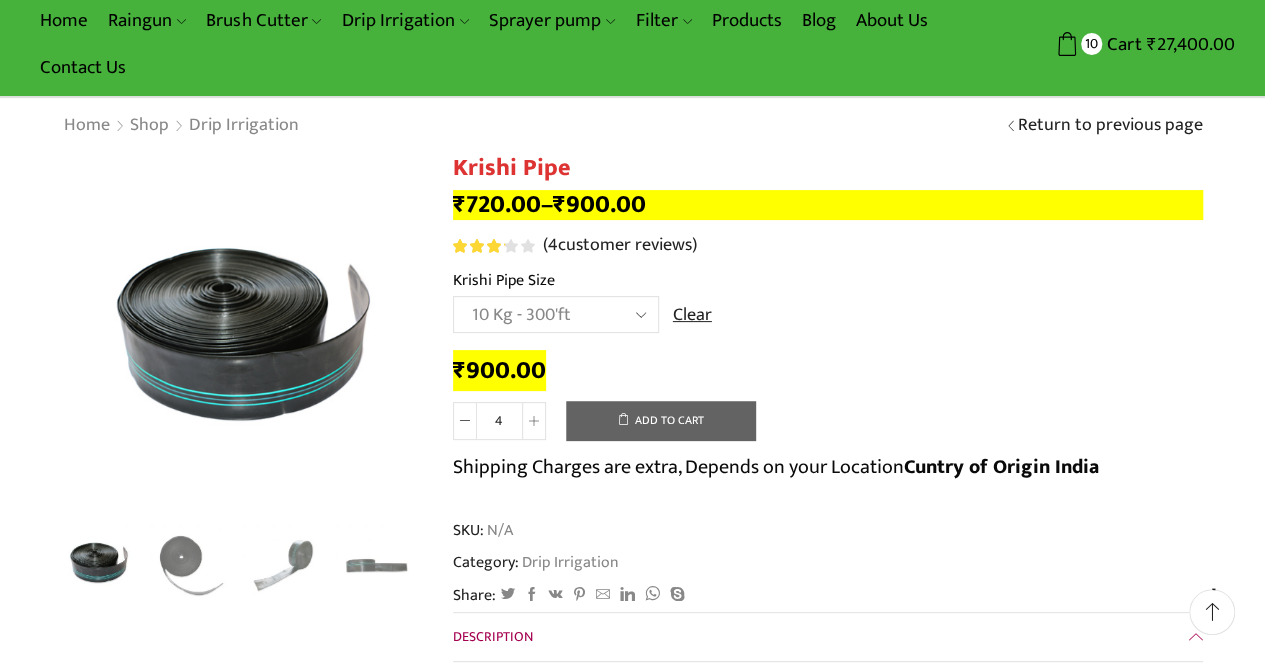 click on "Add to cart" 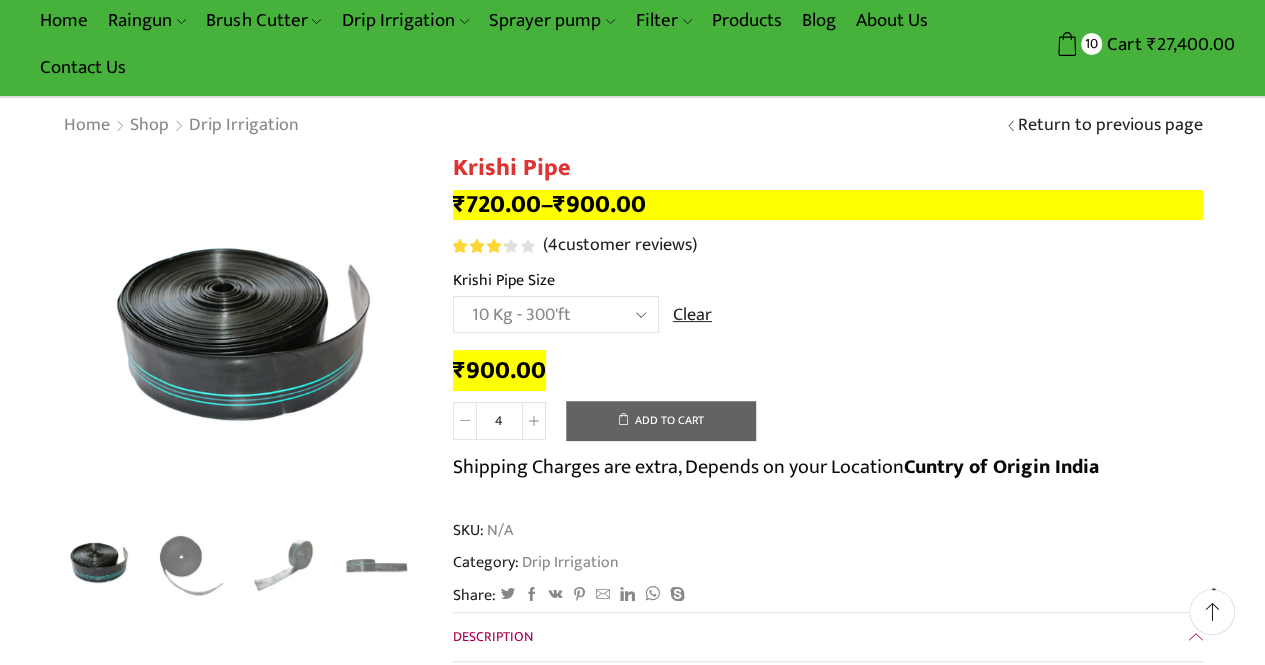 click 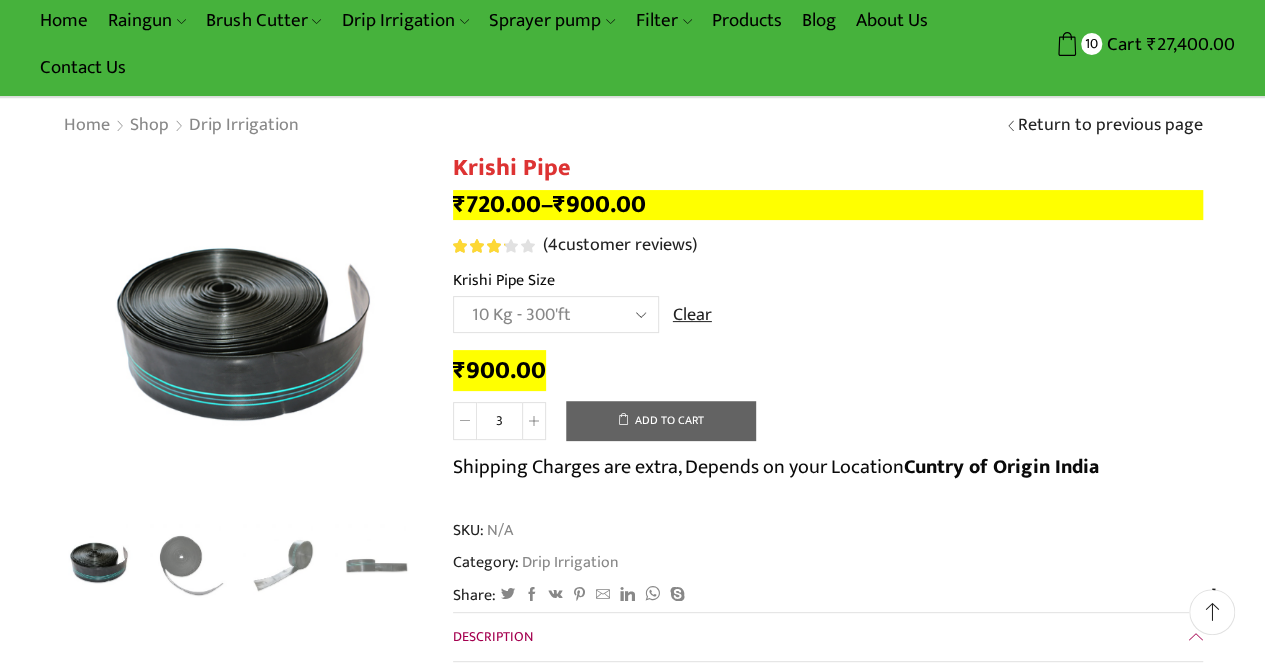 click 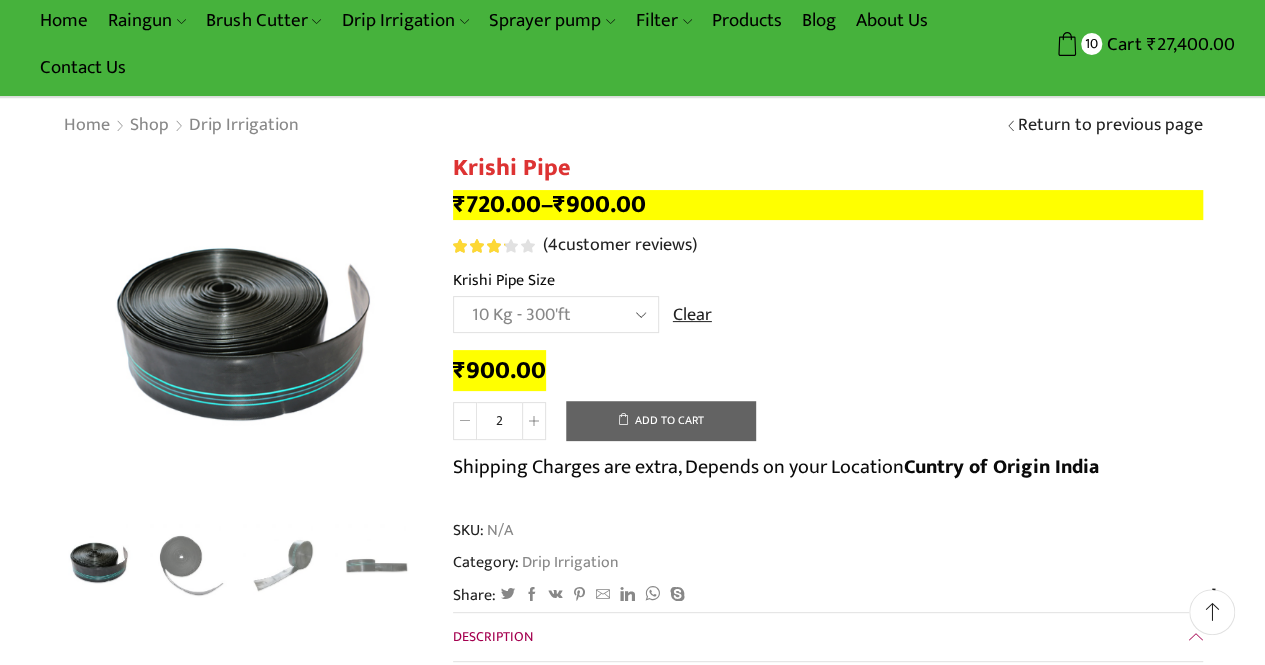 click 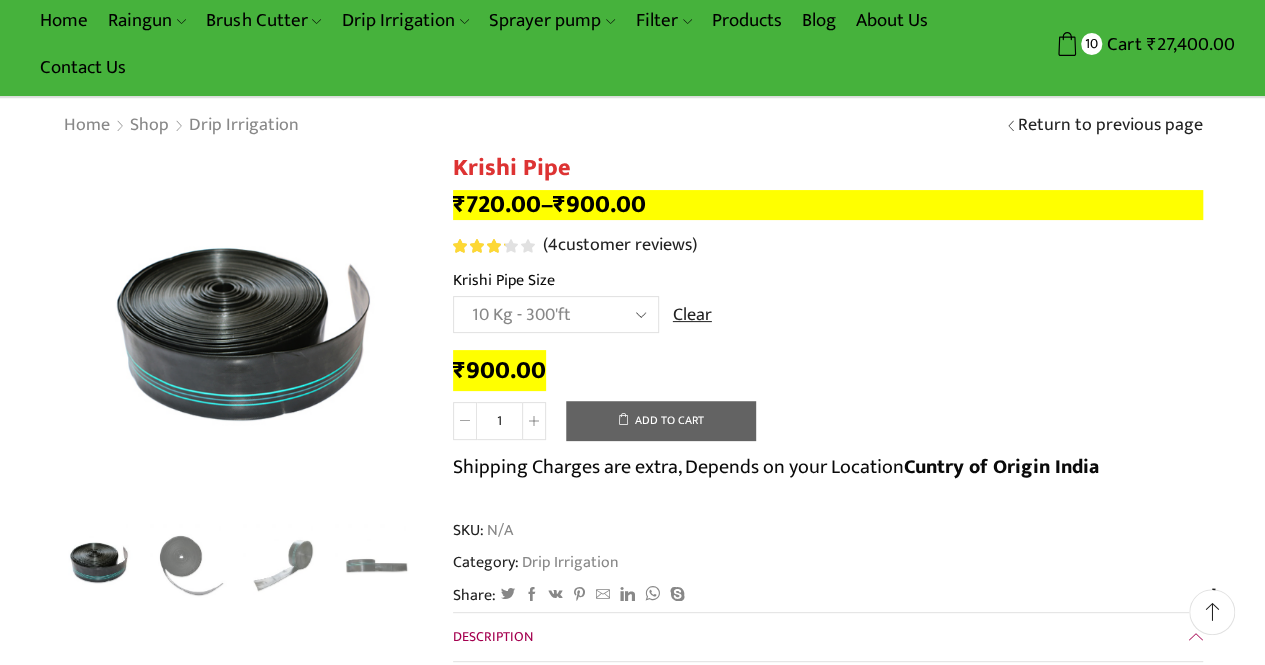 click 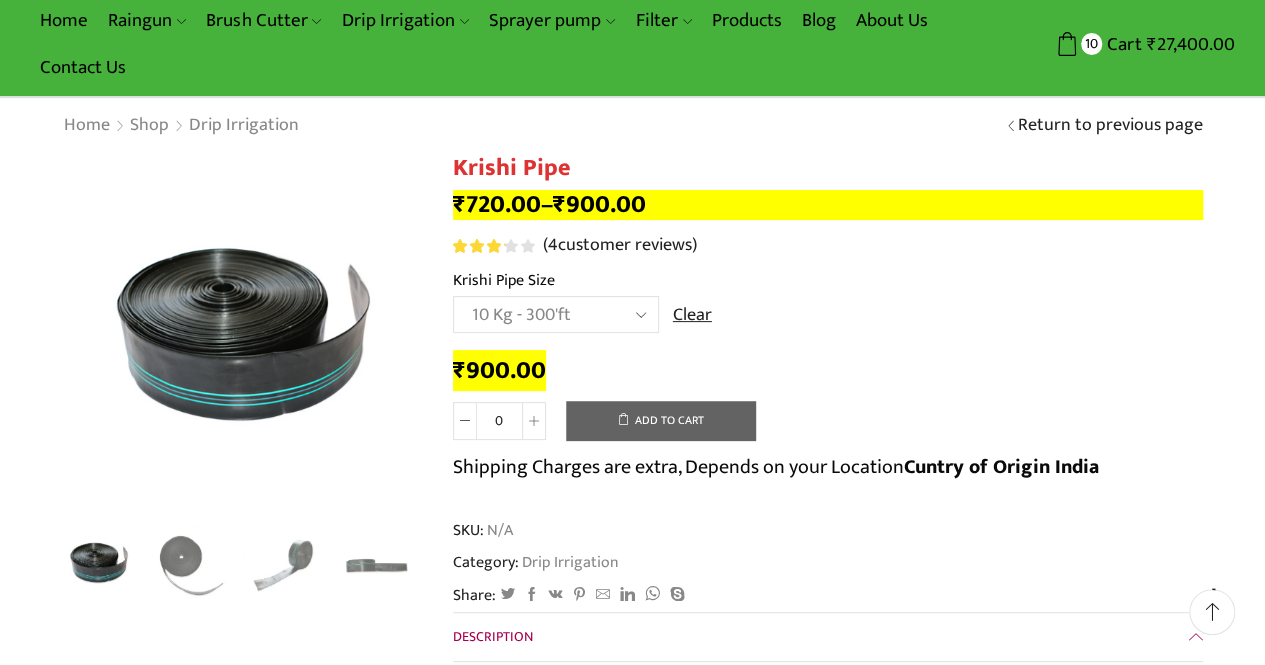 click on "Choose an option 10 Kg - 300'ft 8 Kg - 200'ft" 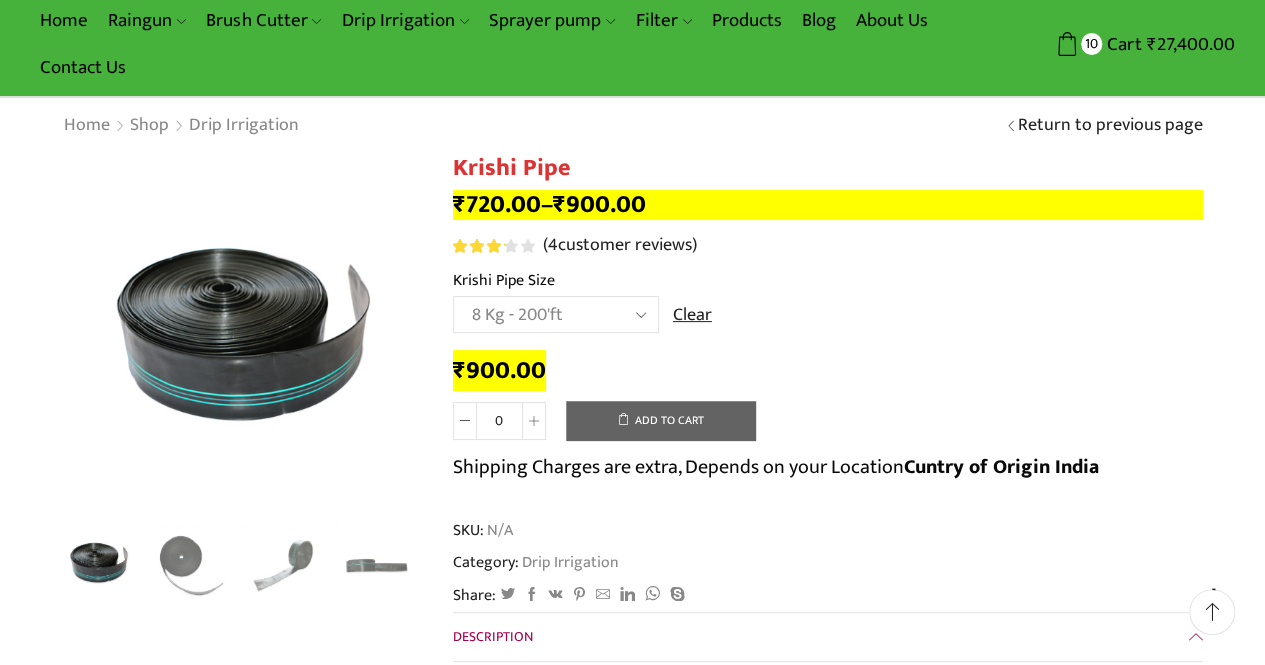 click on "Choose an option 10 Kg - 300'ft 8 Kg - 200'ft" 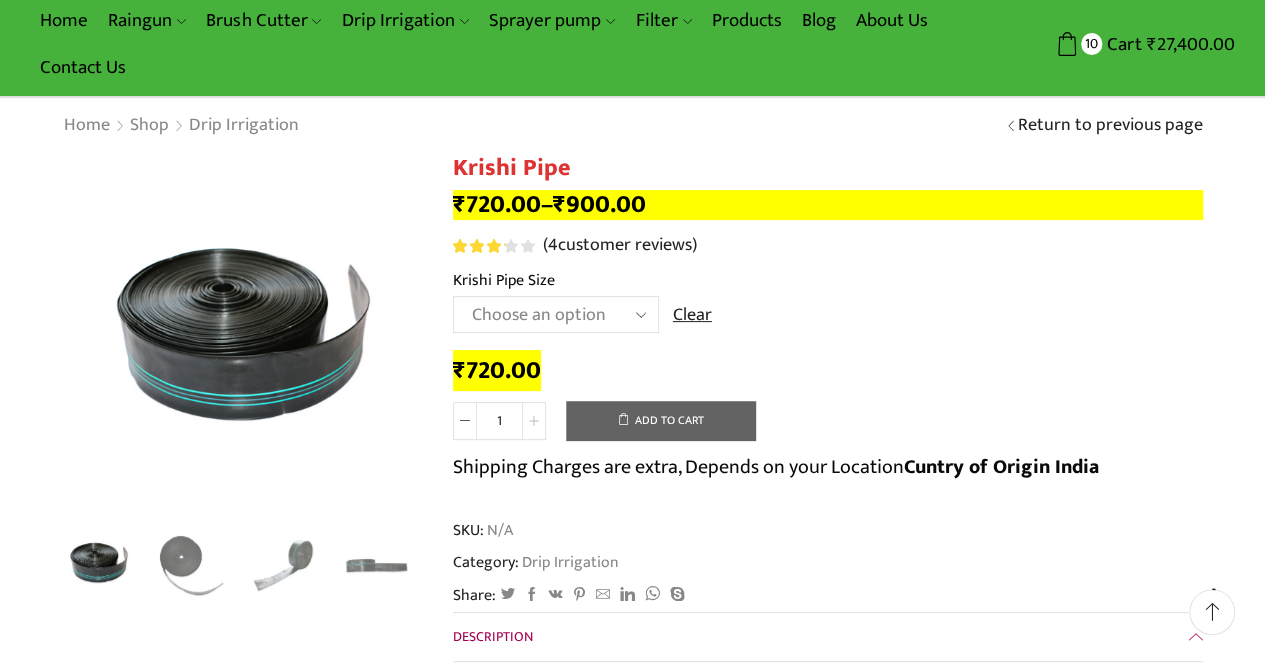 click 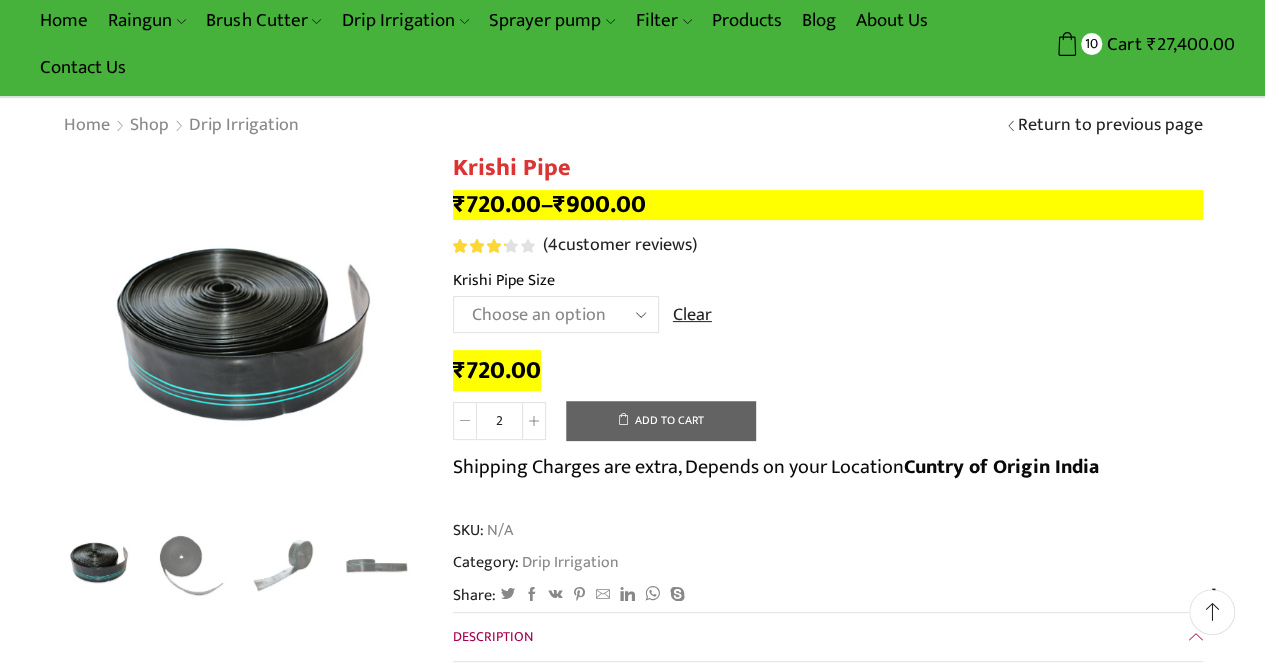 click 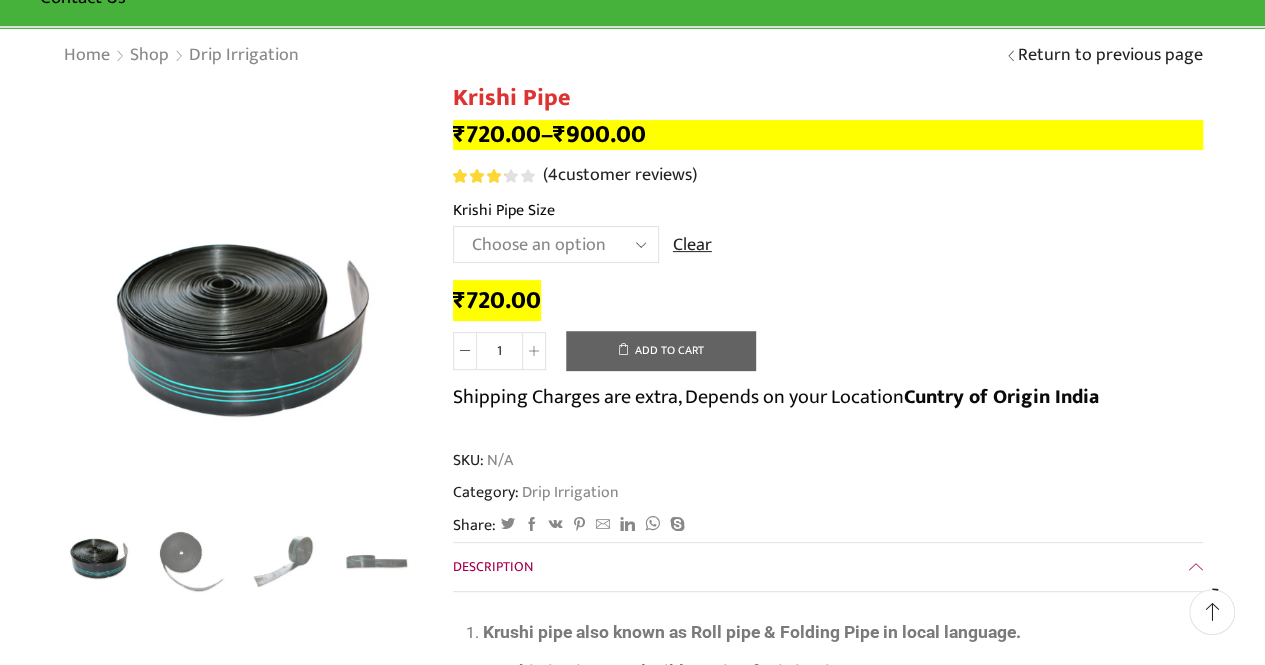 scroll, scrollTop: 0, scrollLeft: 0, axis: both 